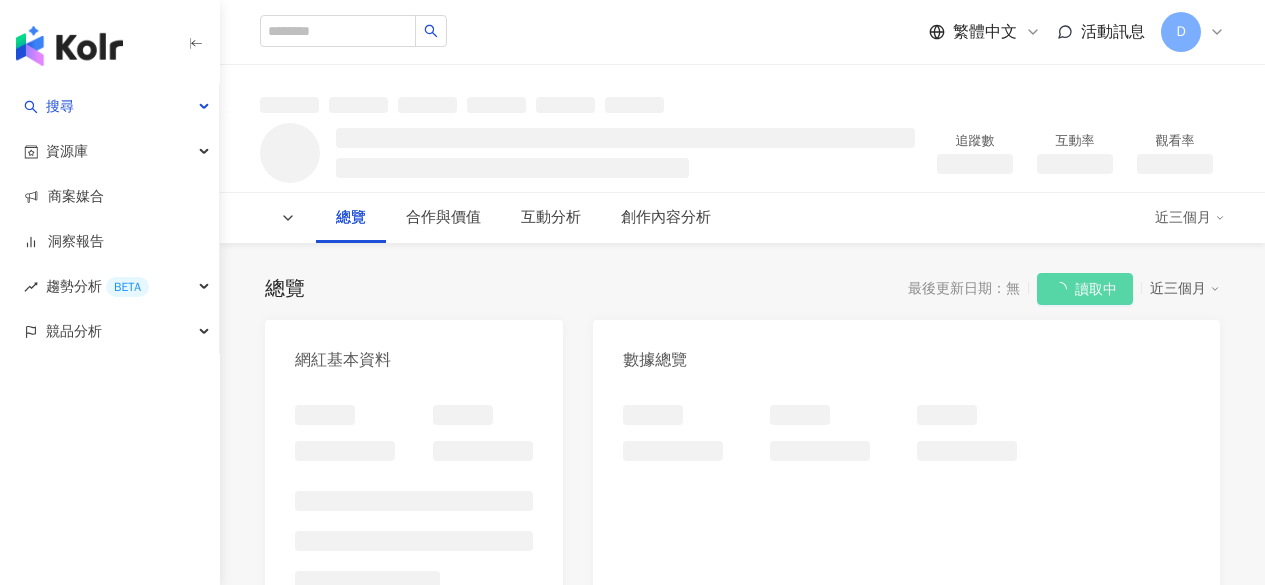 scroll, scrollTop: 0, scrollLeft: 0, axis: both 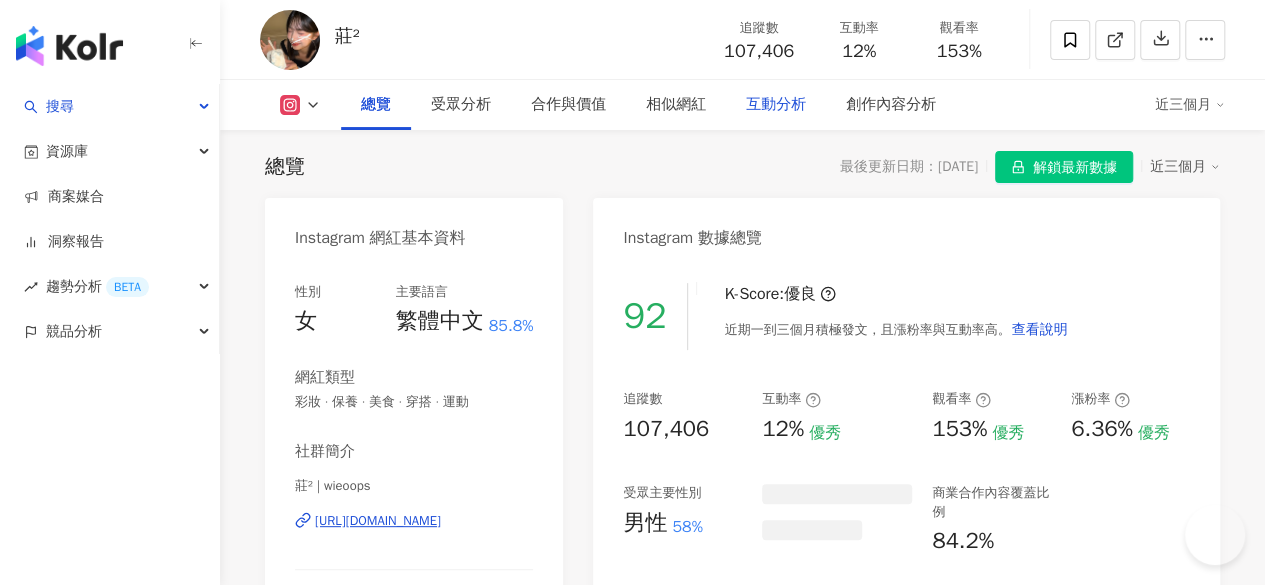 click on "互動分析" at bounding box center (776, 105) 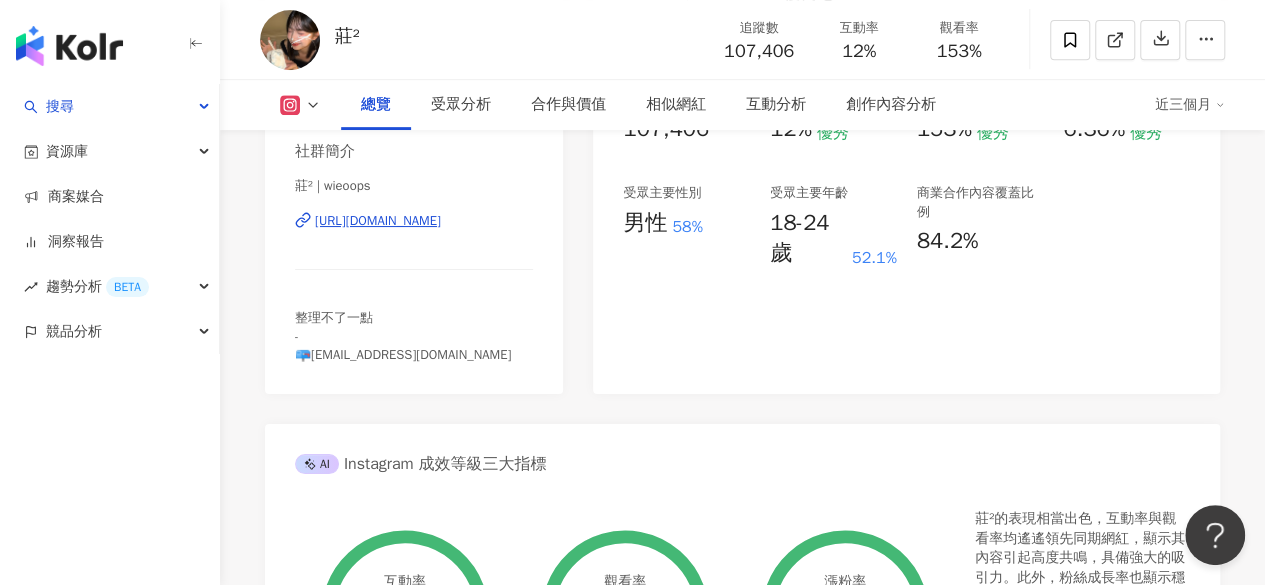 scroll, scrollTop: 0, scrollLeft: 0, axis: both 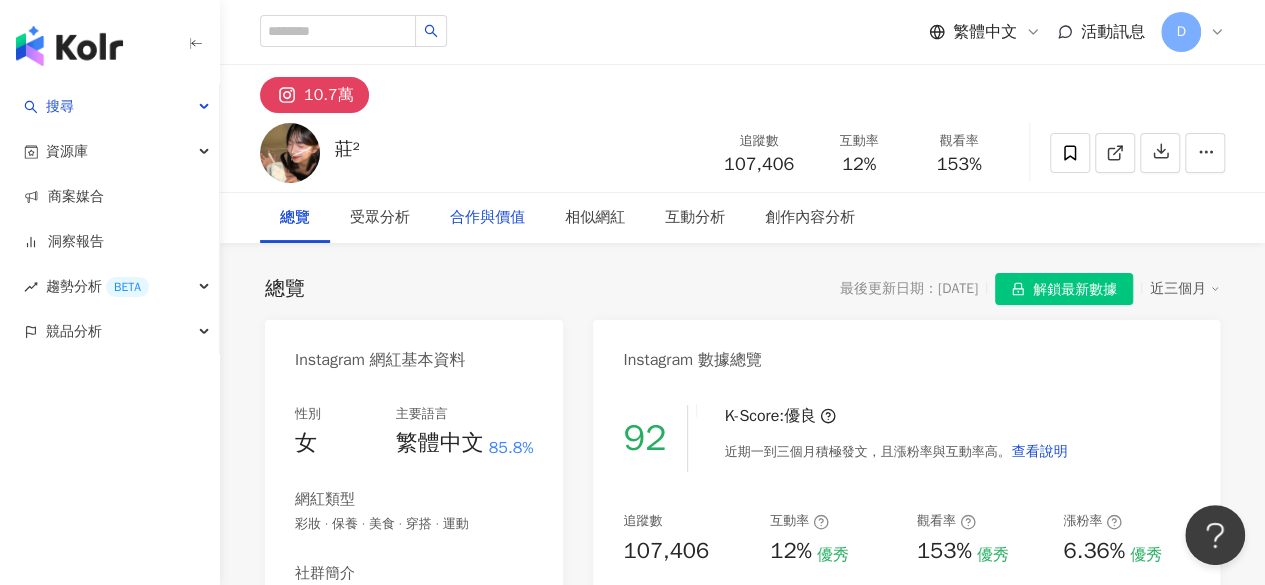 click on "合作與價值" at bounding box center [487, 218] 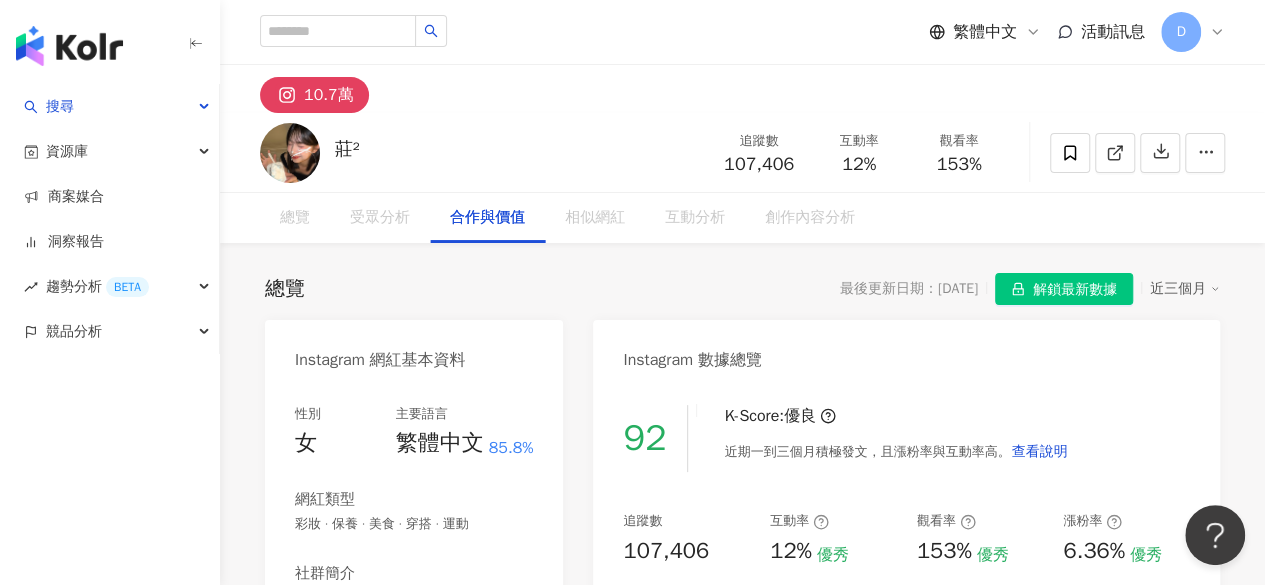 scroll, scrollTop: 2641, scrollLeft: 0, axis: vertical 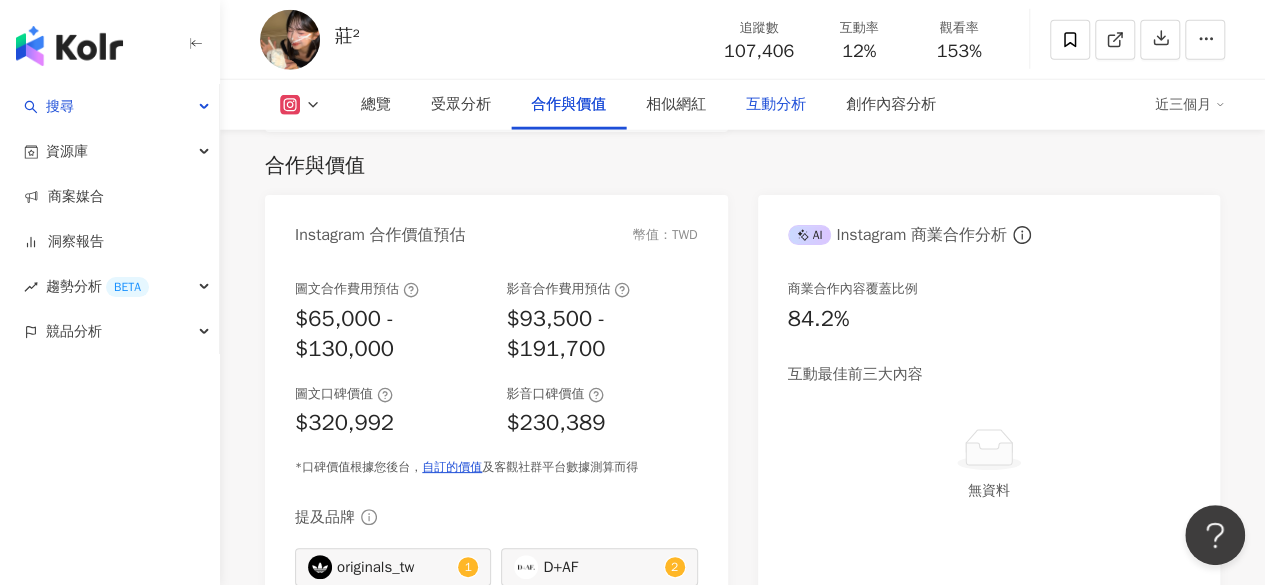 click on "互動分析" at bounding box center (776, 105) 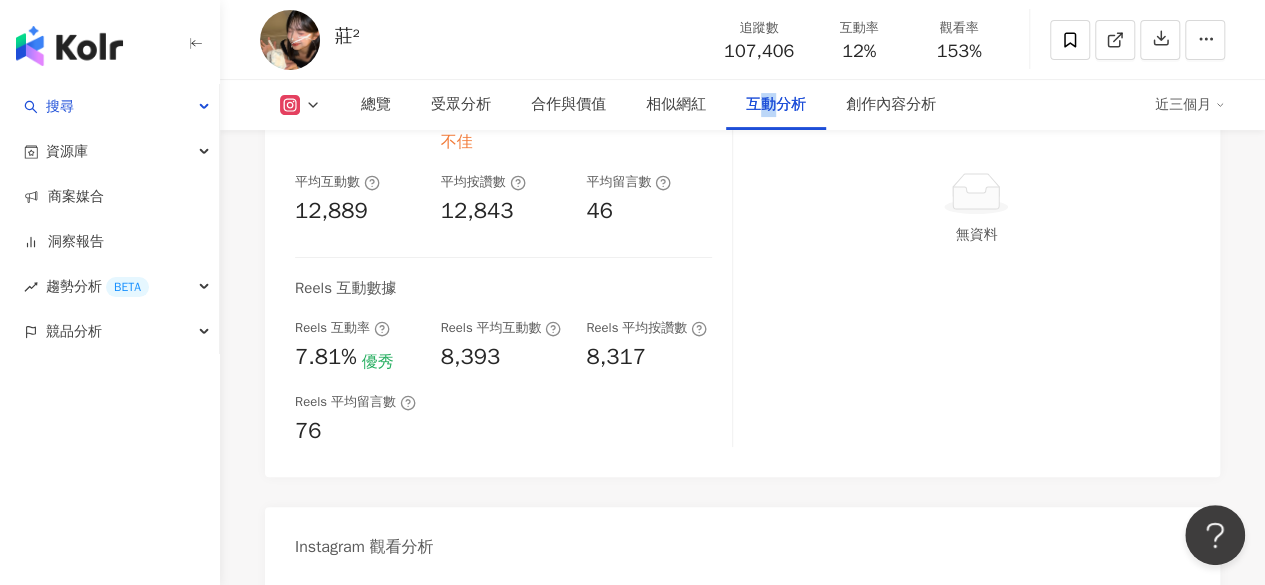 scroll, scrollTop: 4136, scrollLeft: 0, axis: vertical 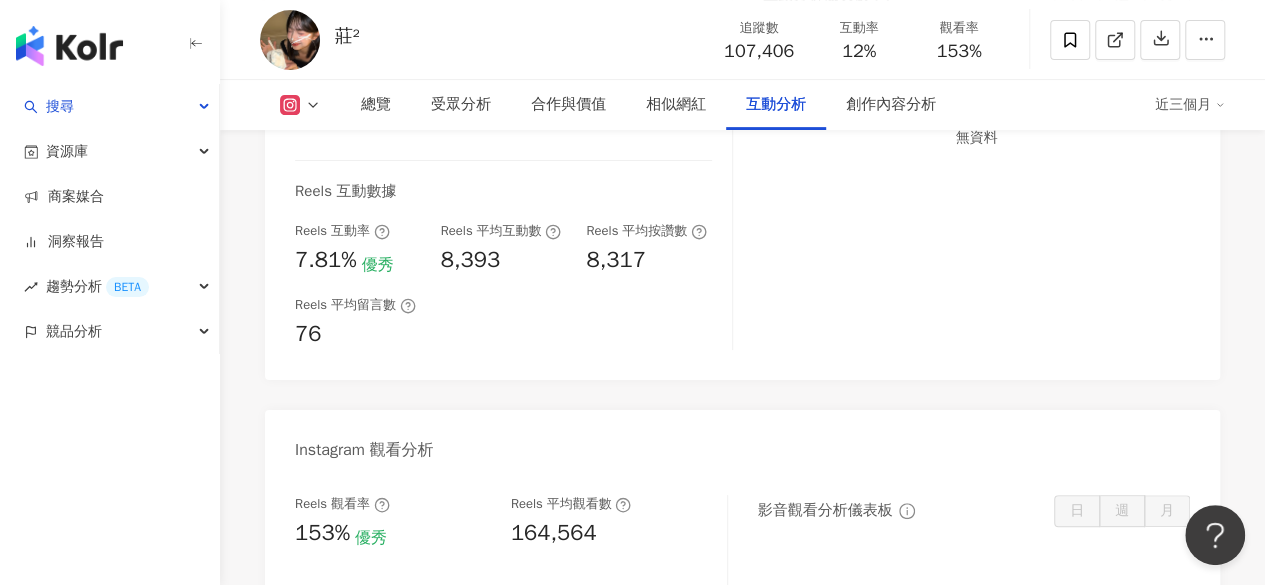 click on "互動分析儀表板 日 週 月 無資料" at bounding box center [976, 165] 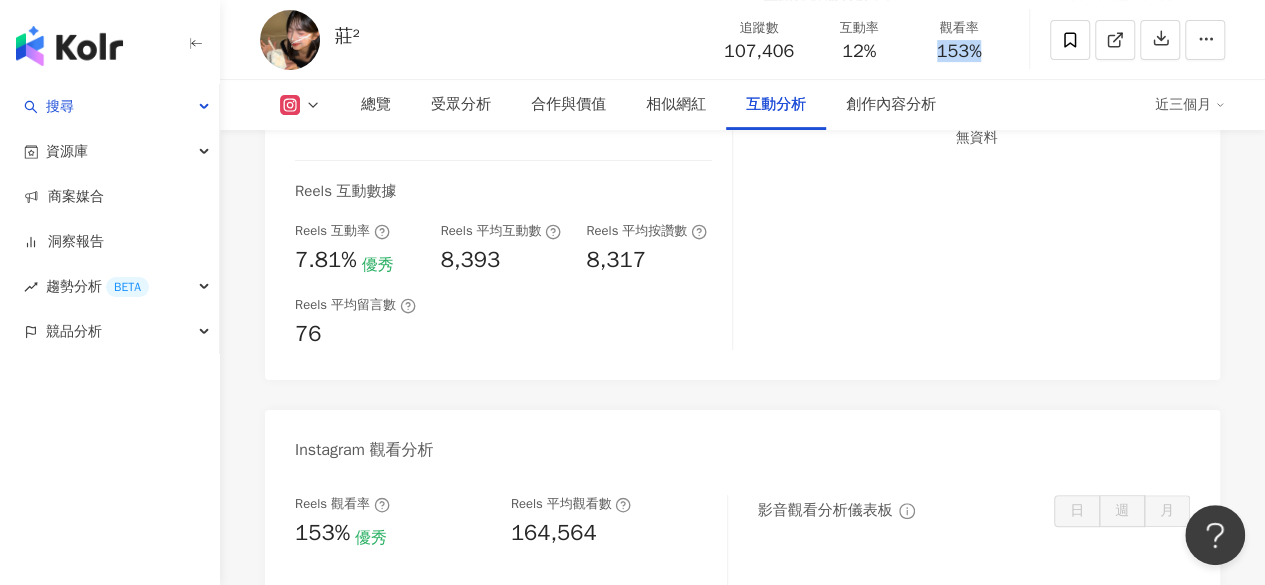 drag, startPoint x: 932, startPoint y: 51, endPoint x: 960, endPoint y: 57, distance: 28.635643 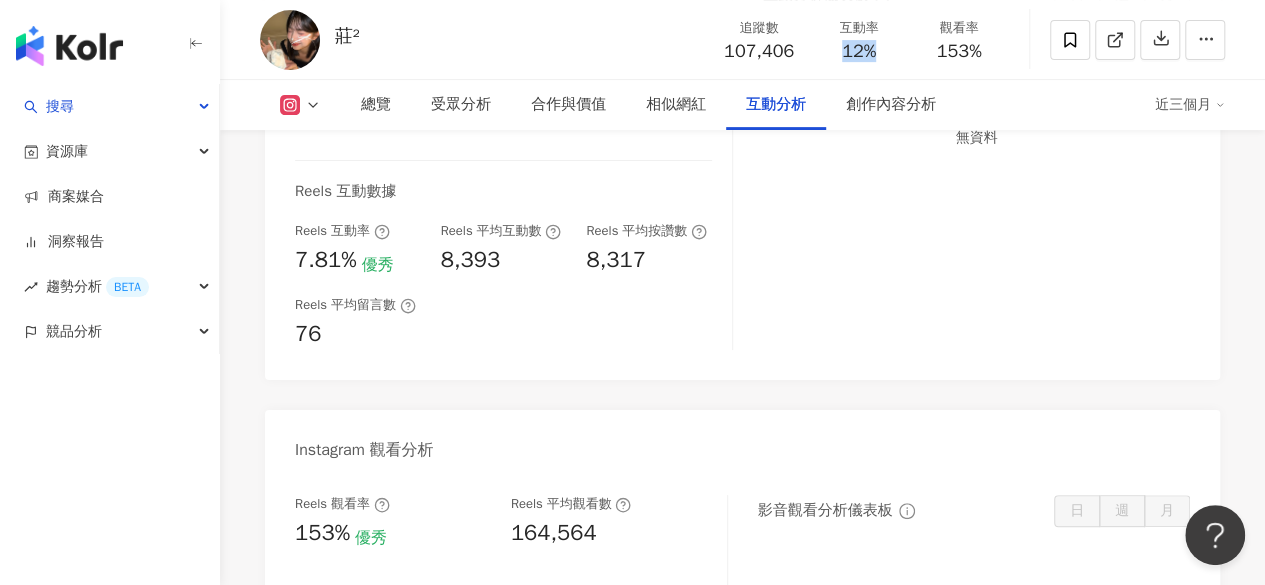 drag, startPoint x: 844, startPoint y: 55, endPoint x: 886, endPoint y: 55, distance: 42 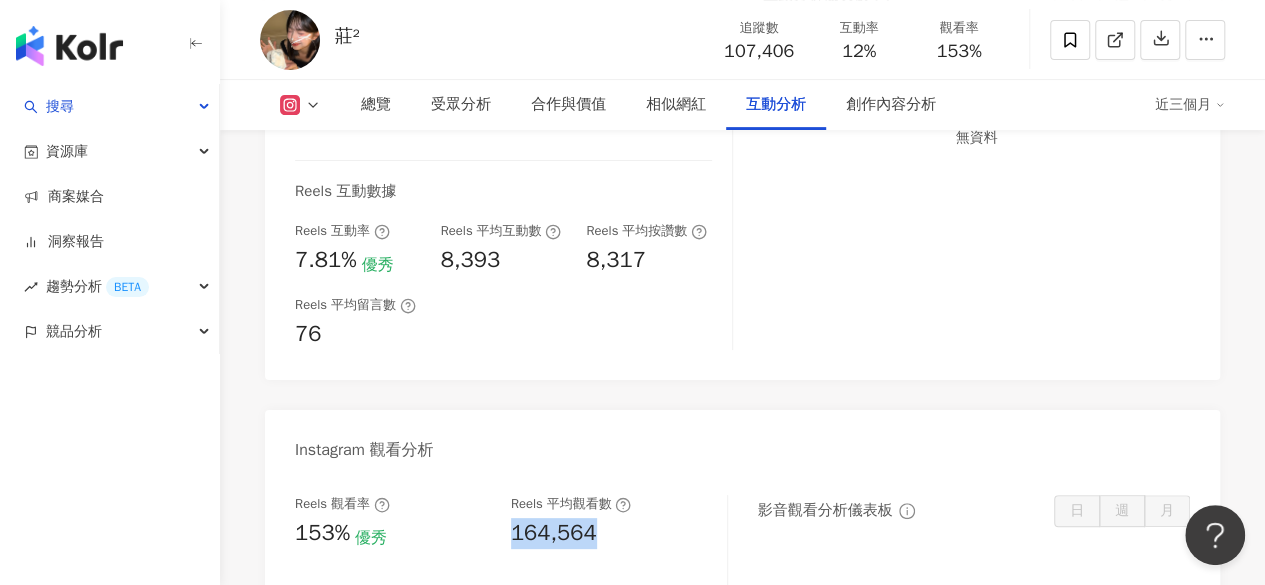 drag, startPoint x: 509, startPoint y: 538, endPoint x: 596, endPoint y: 549, distance: 87.69264 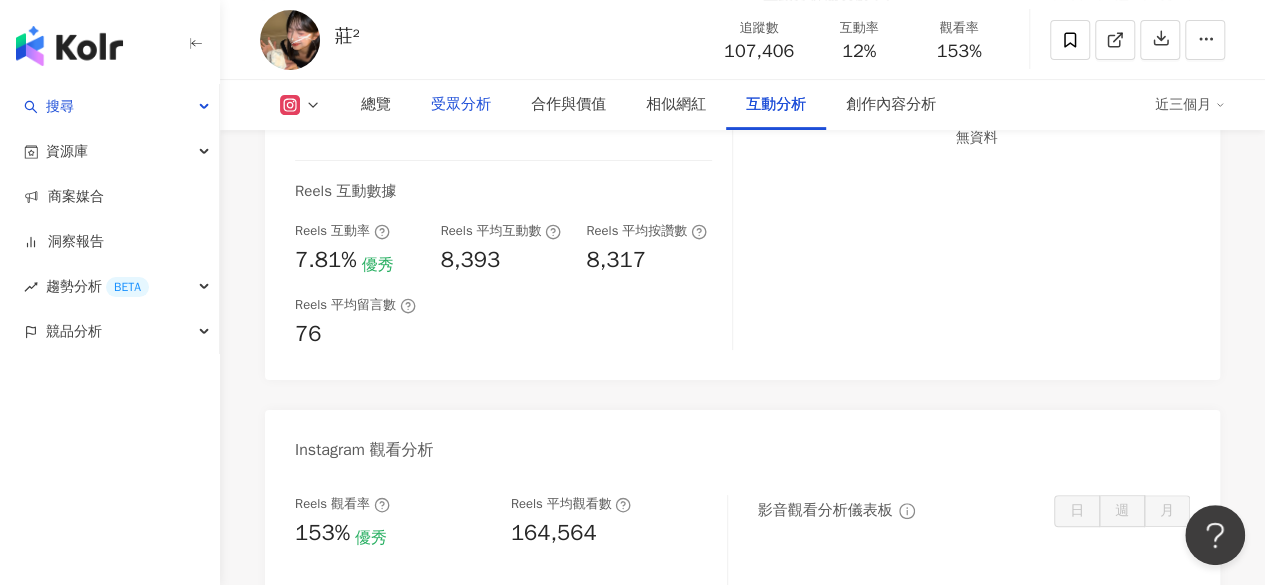 click on "受眾分析" at bounding box center (461, 105) 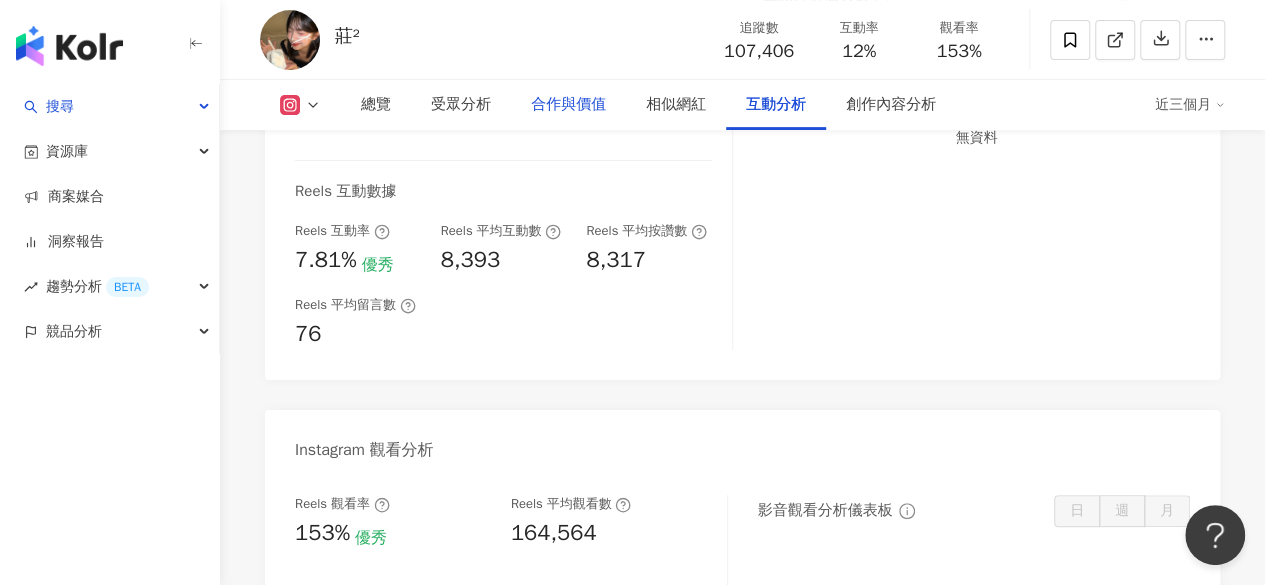 scroll, scrollTop: 1694, scrollLeft: 0, axis: vertical 